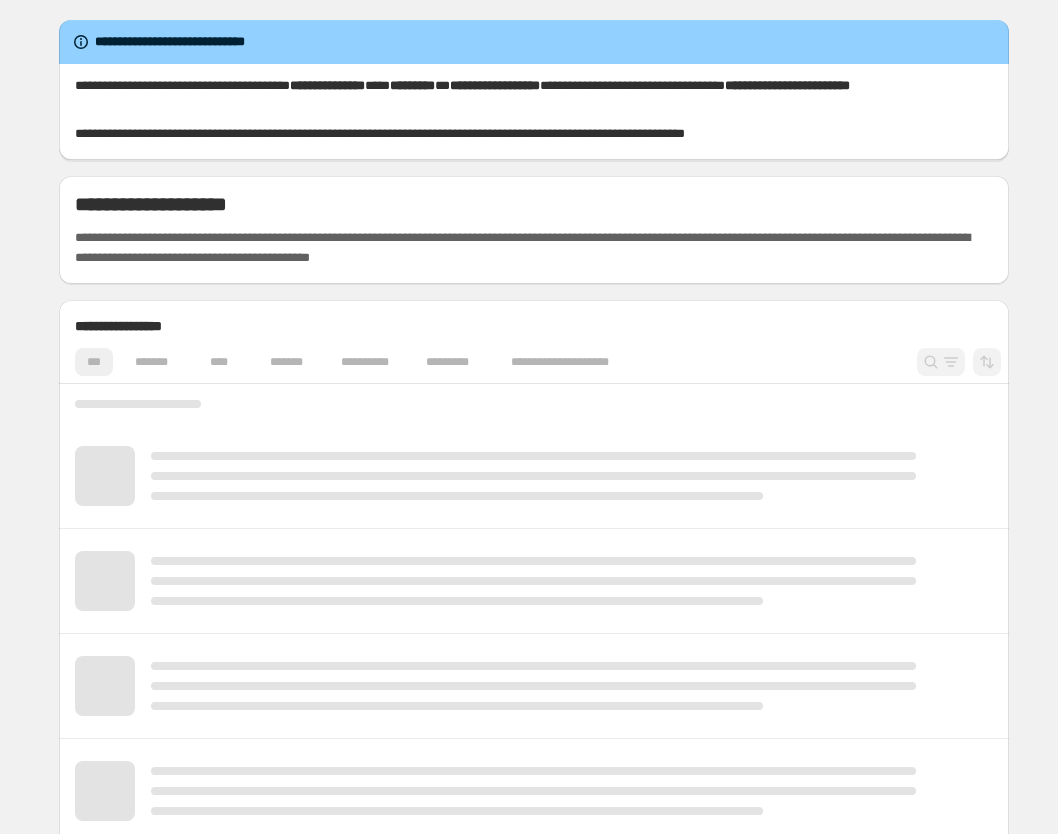 scroll, scrollTop: 0, scrollLeft: 0, axis: both 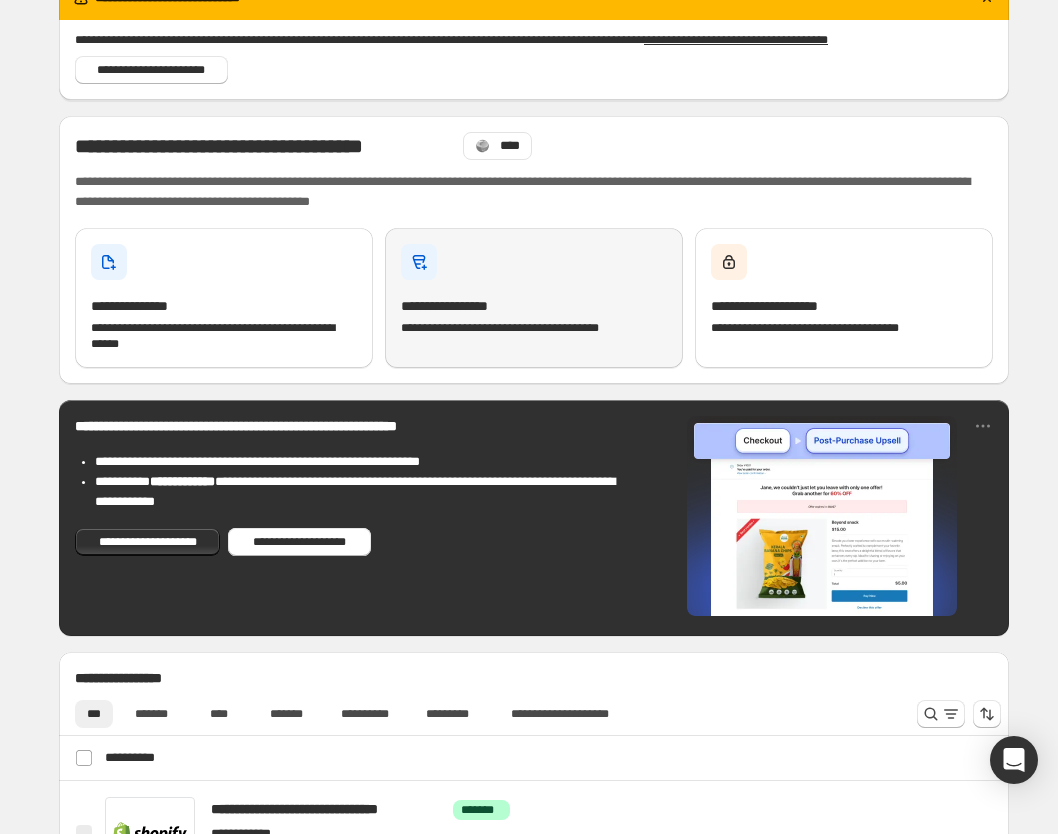 click on "**********" at bounding box center [224, 306] 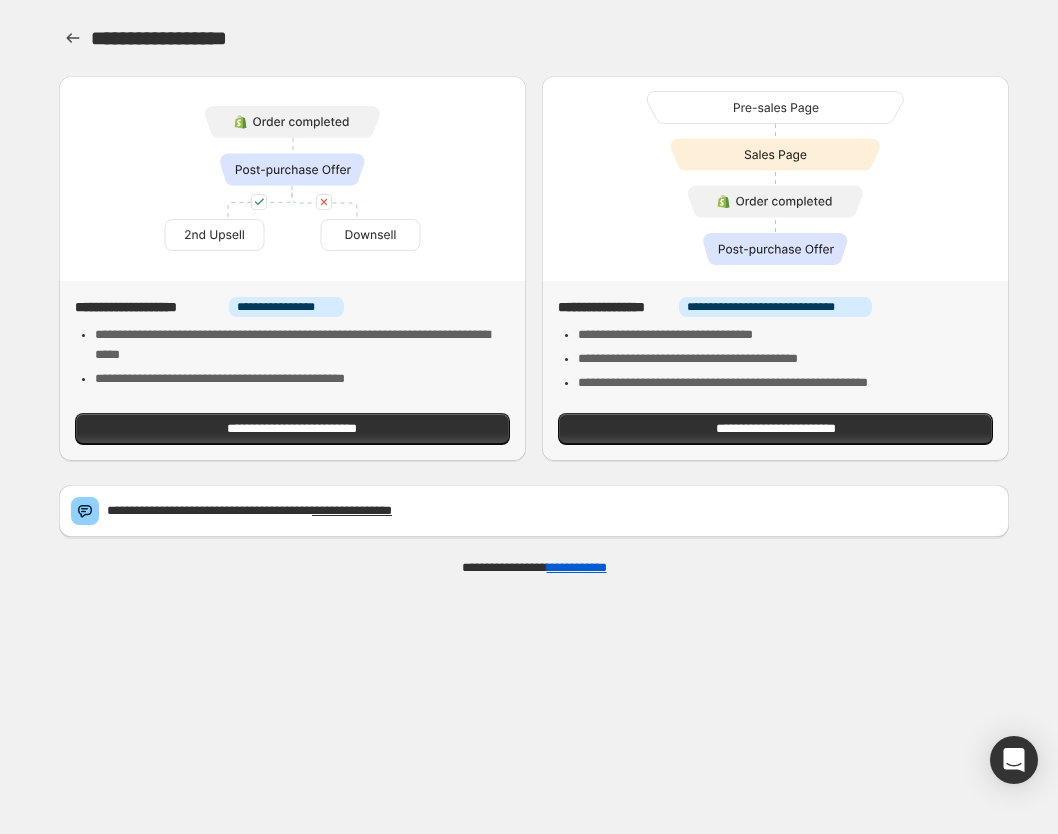 scroll, scrollTop: 0, scrollLeft: 0, axis: both 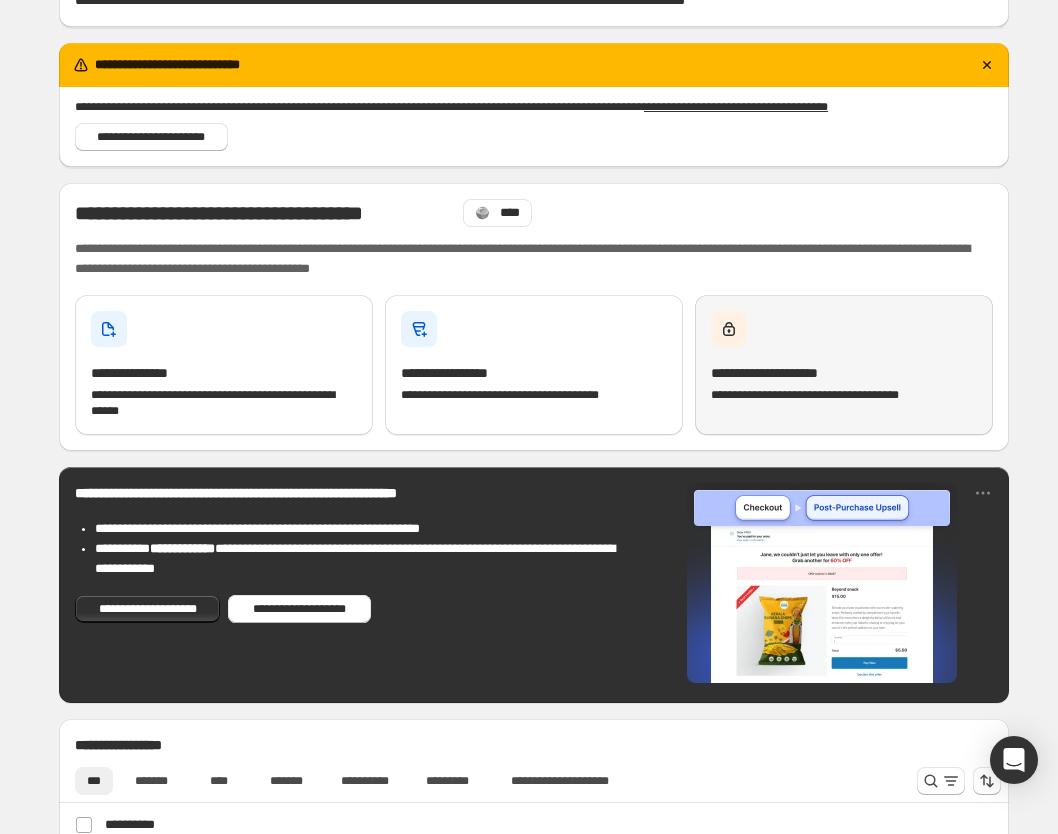 click at bounding box center (729, 329) 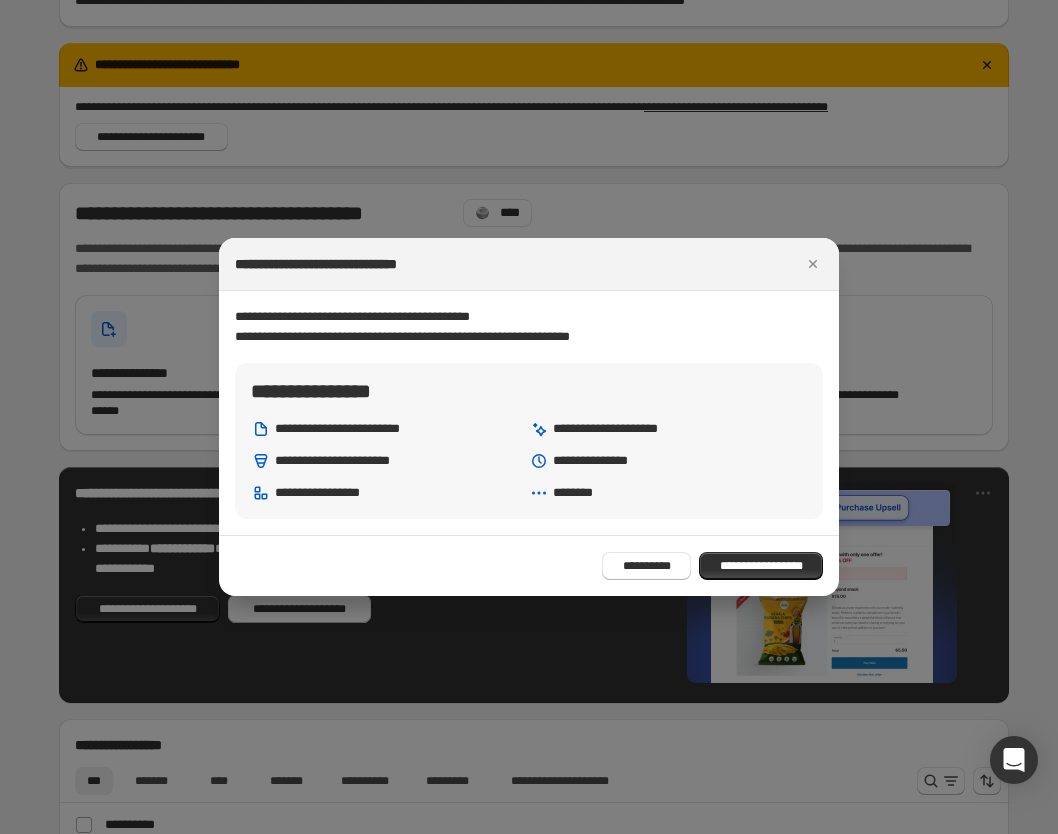 click at bounding box center [813, 264] 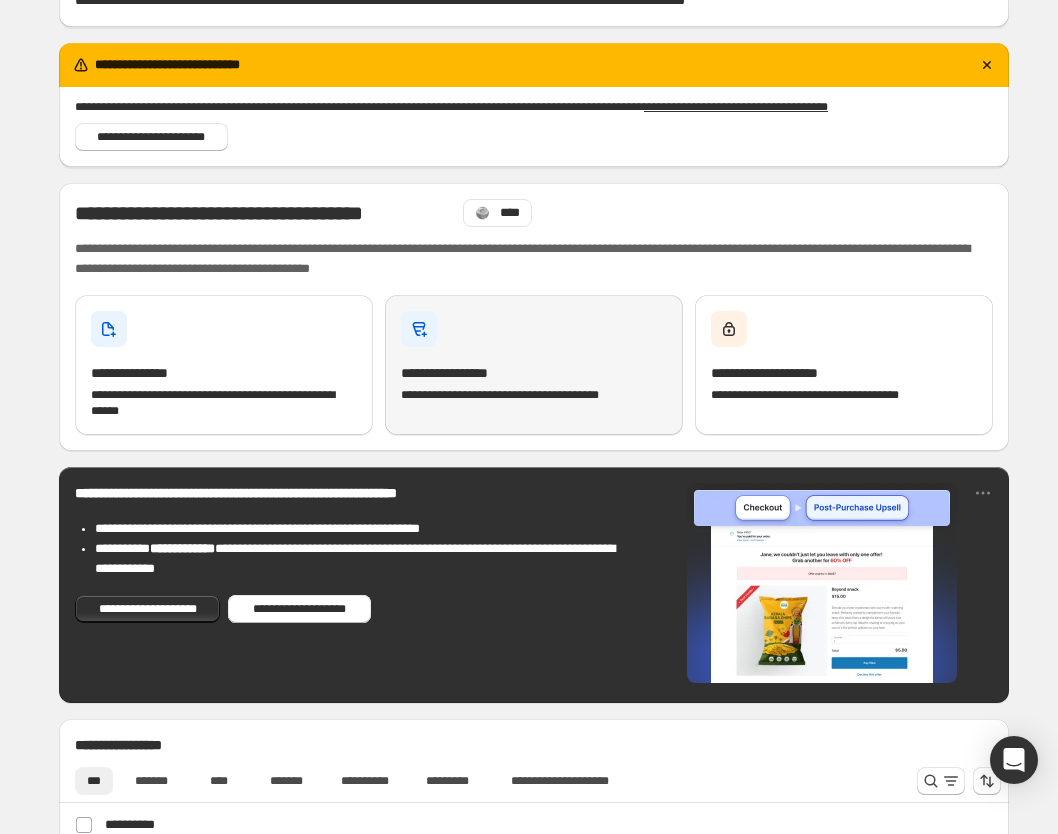 click on "**********" at bounding box center (224, 373) 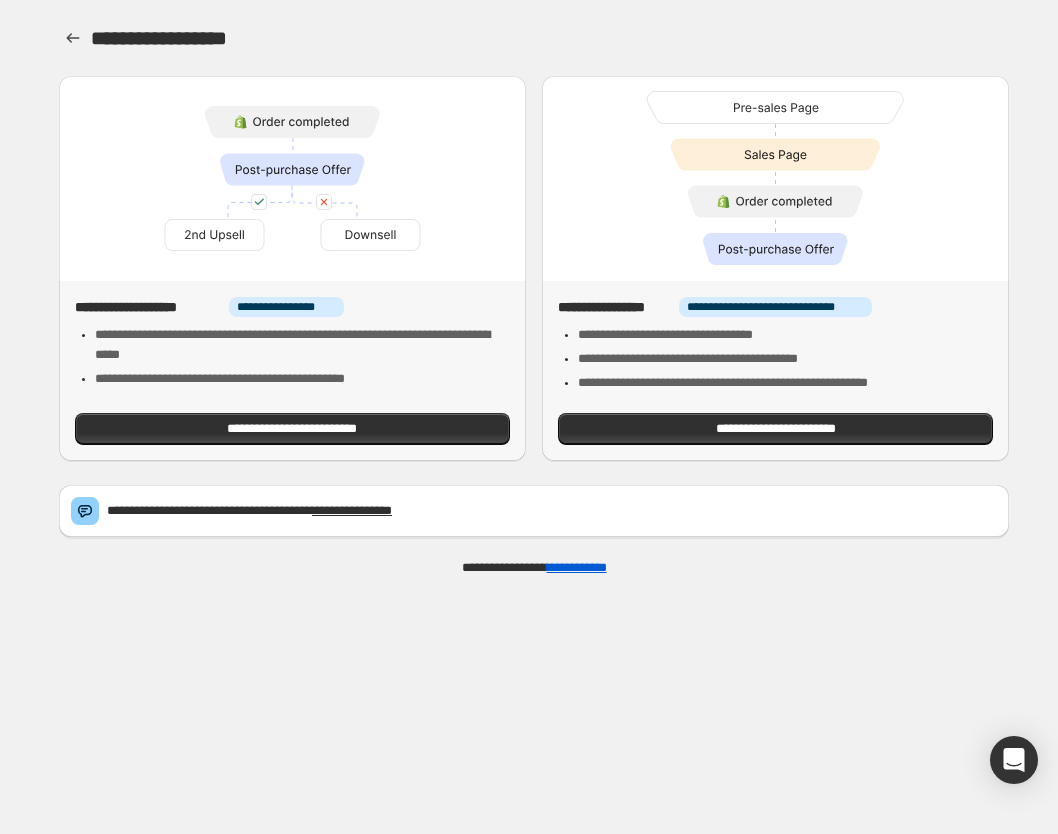 scroll, scrollTop: 0, scrollLeft: 0, axis: both 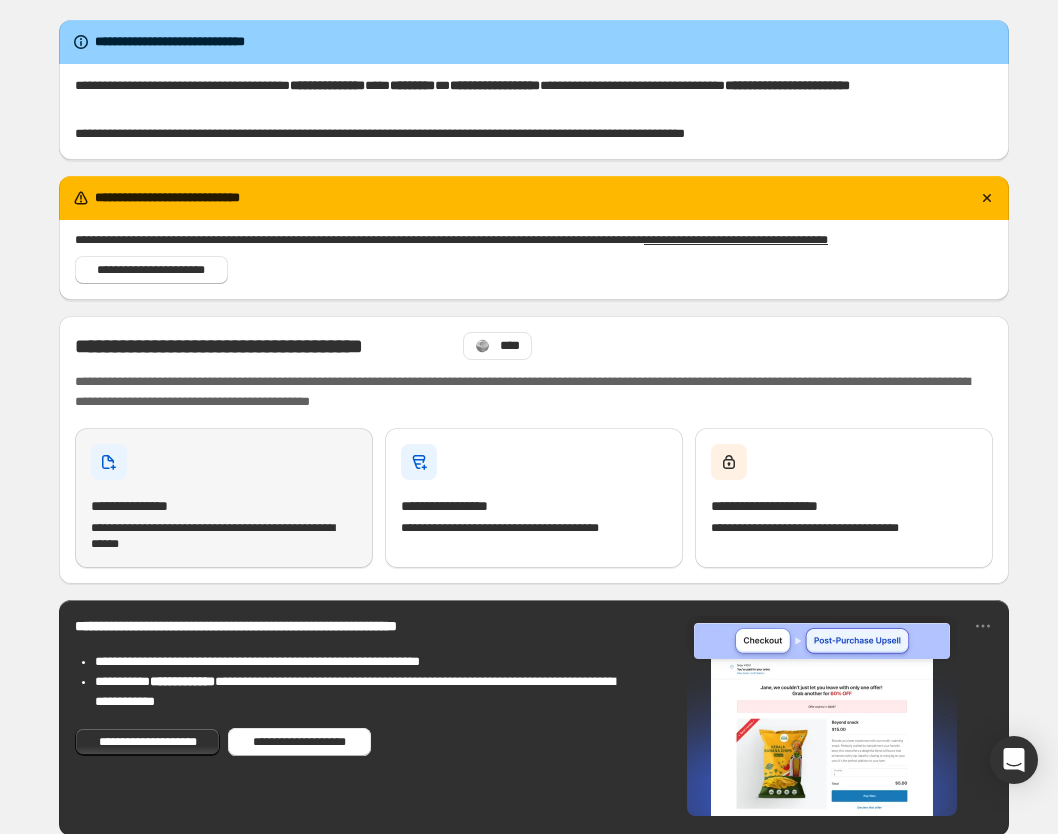 click on "**********" at bounding box center (224, 498) 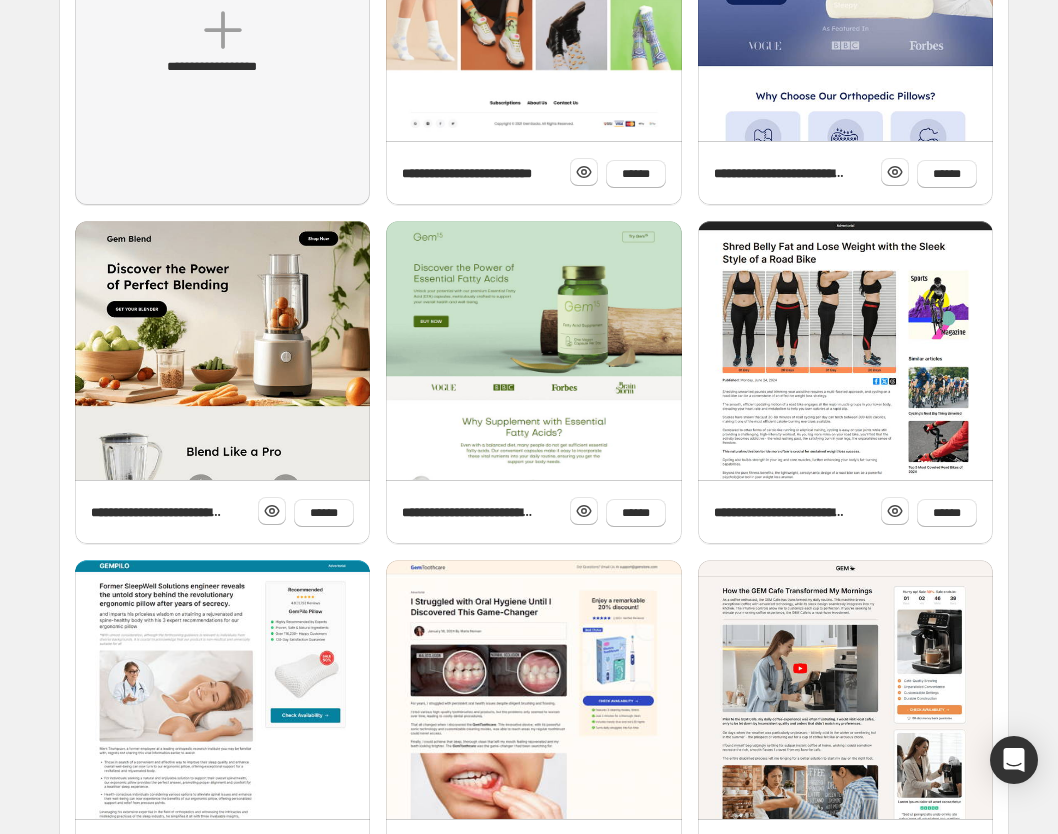 scroll, scrollTop: 400, scrollLeft: 0, axis: vertical 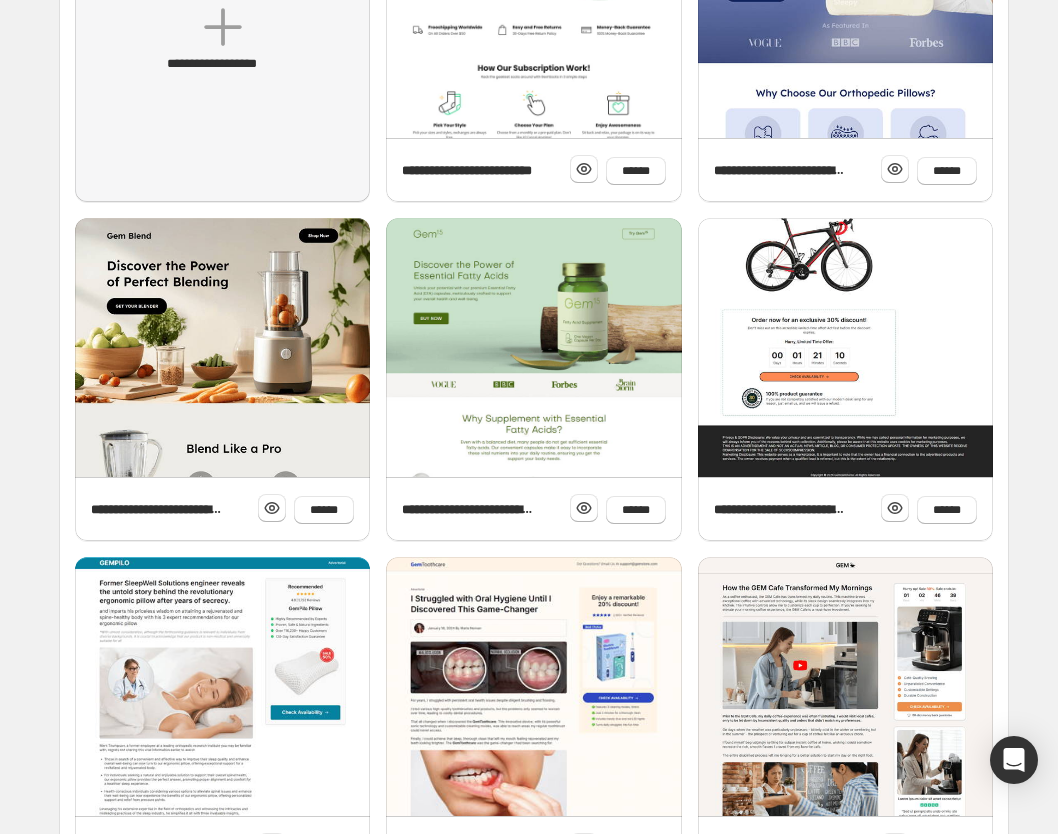 click at bounding box center (533, 571) 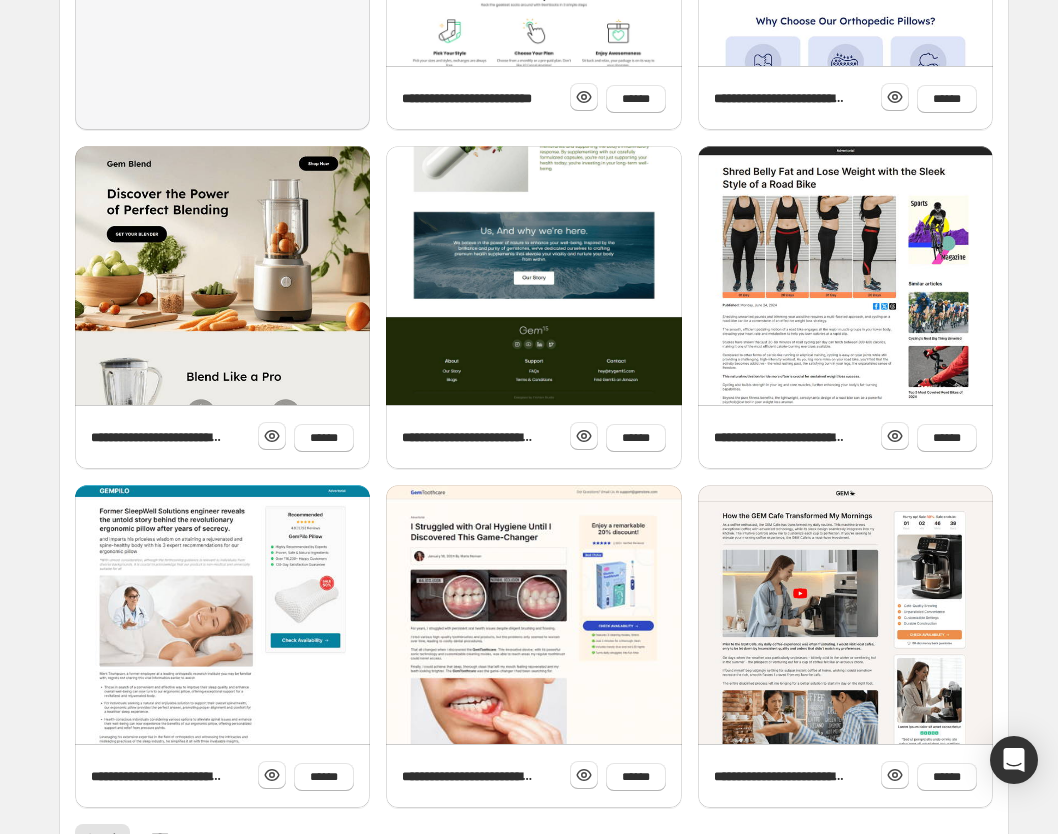 scroll, scrollTop: 606, scrollLeft: 0, axis: vertical 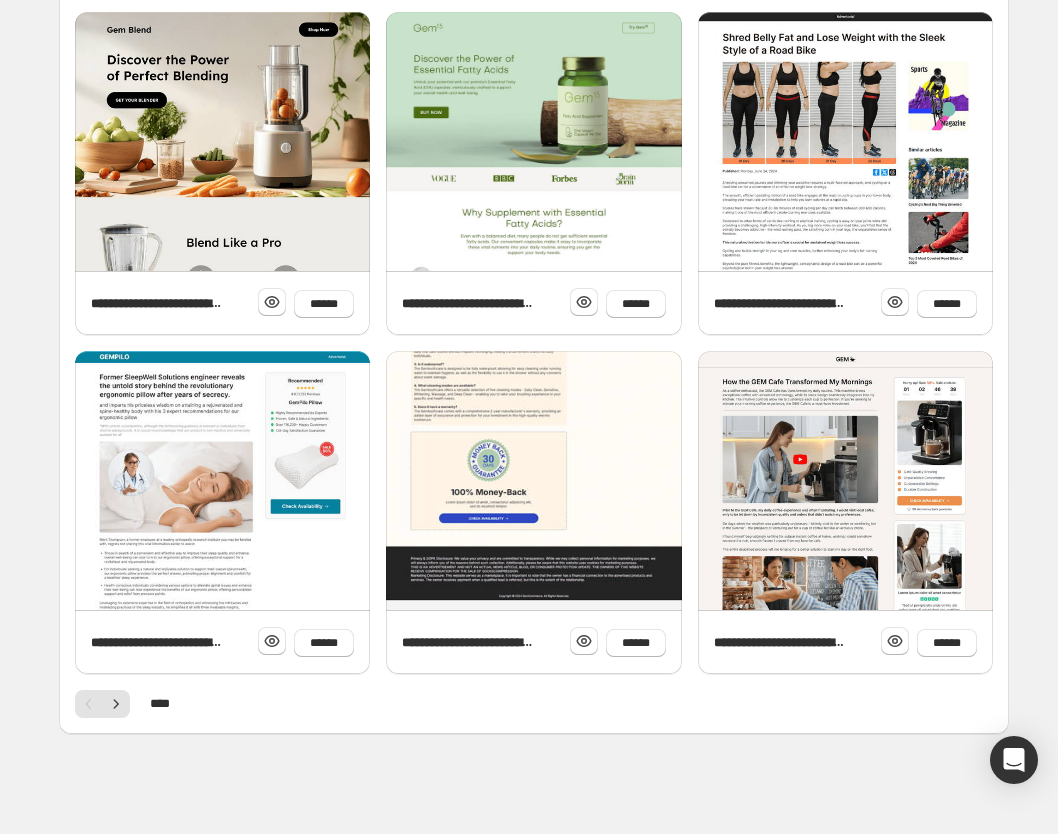 click at bounding box center (533, 365) 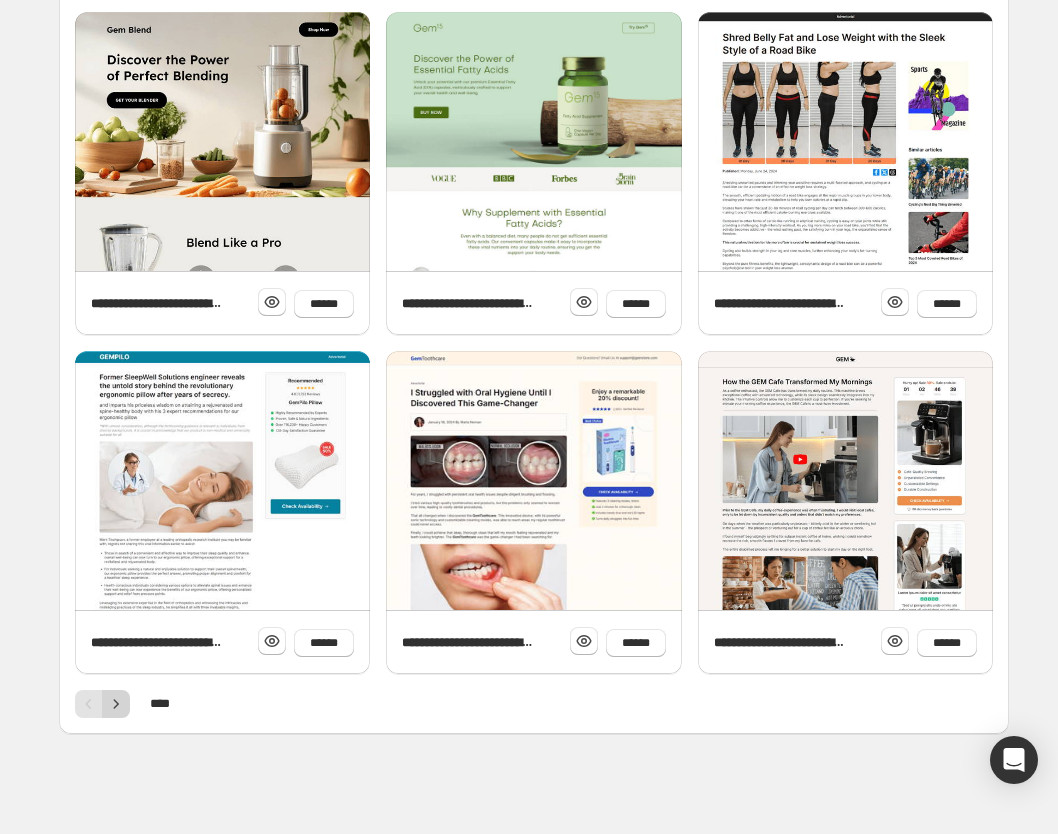 click at bounding box center [116, 703] 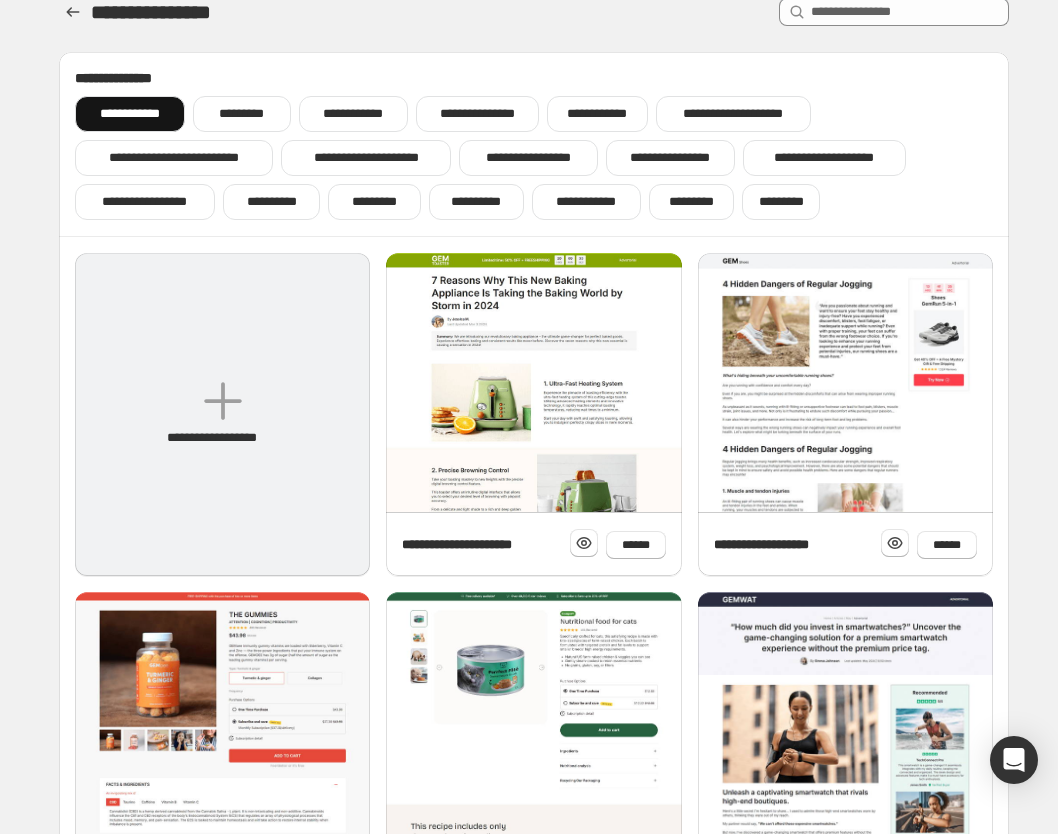 scroll, scrollTop: 0, scrollLeft: 0, axis: both 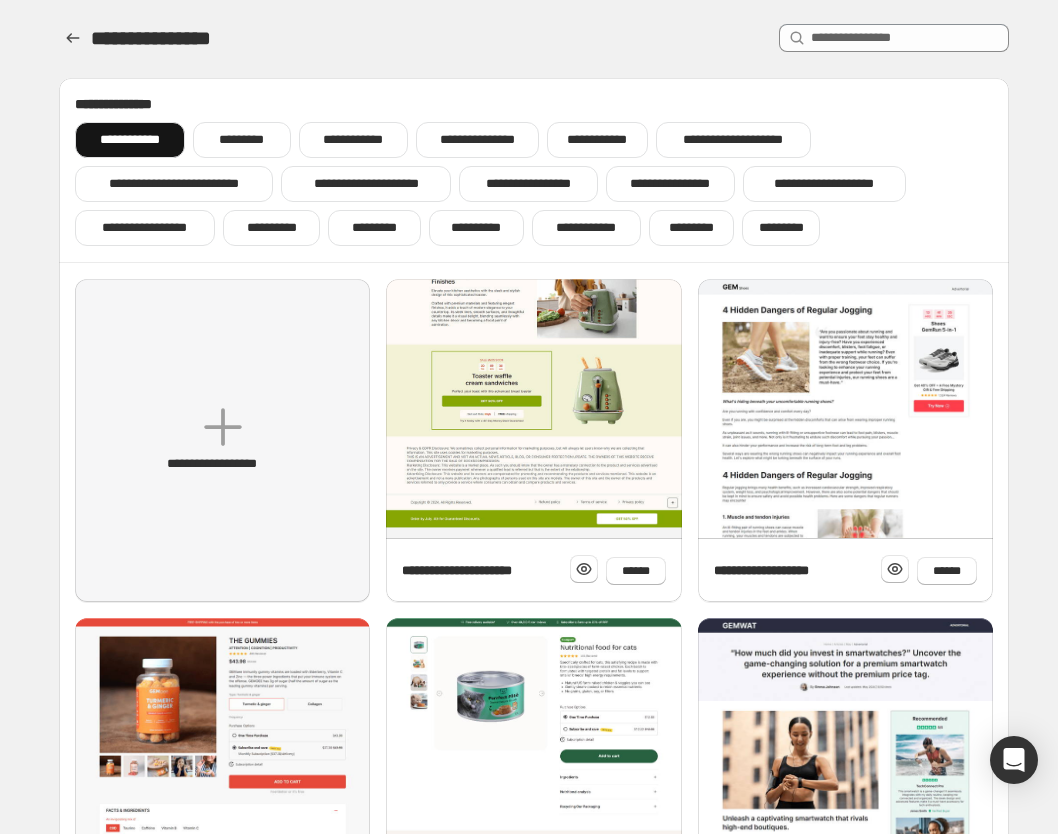 click at bounding box center (533, 26) 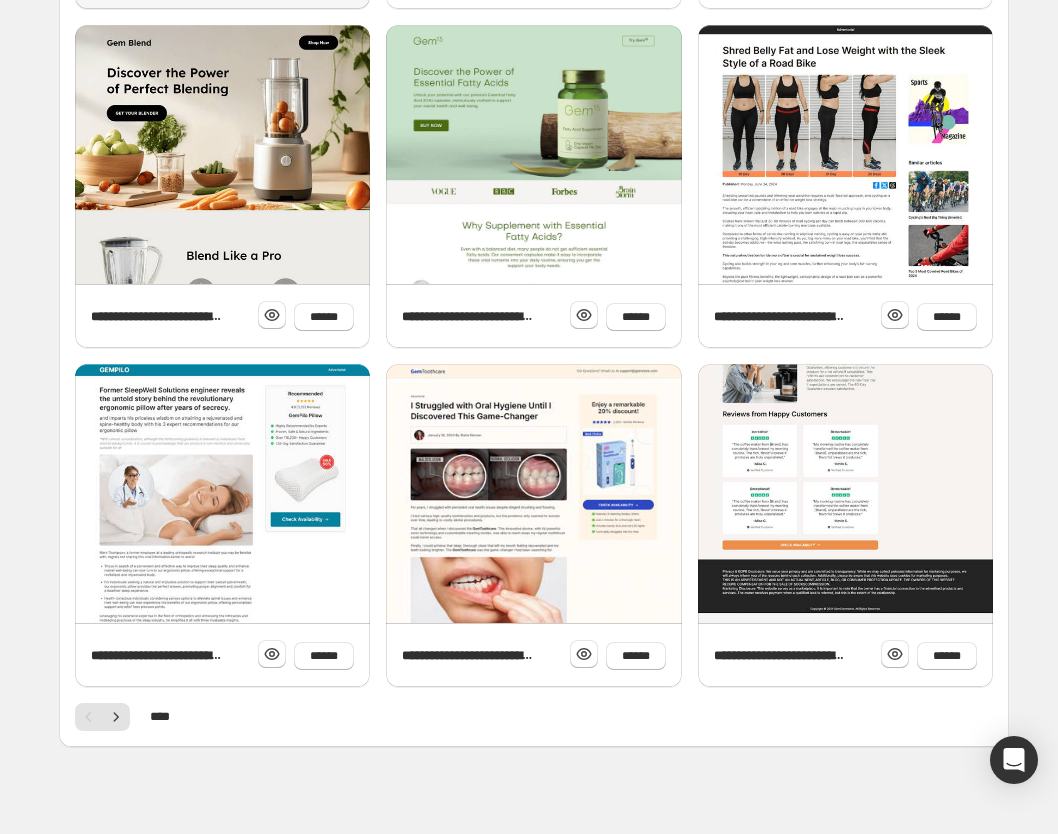 scroll, scrollTop: 606, scrollLeft: 0, axis: vertical 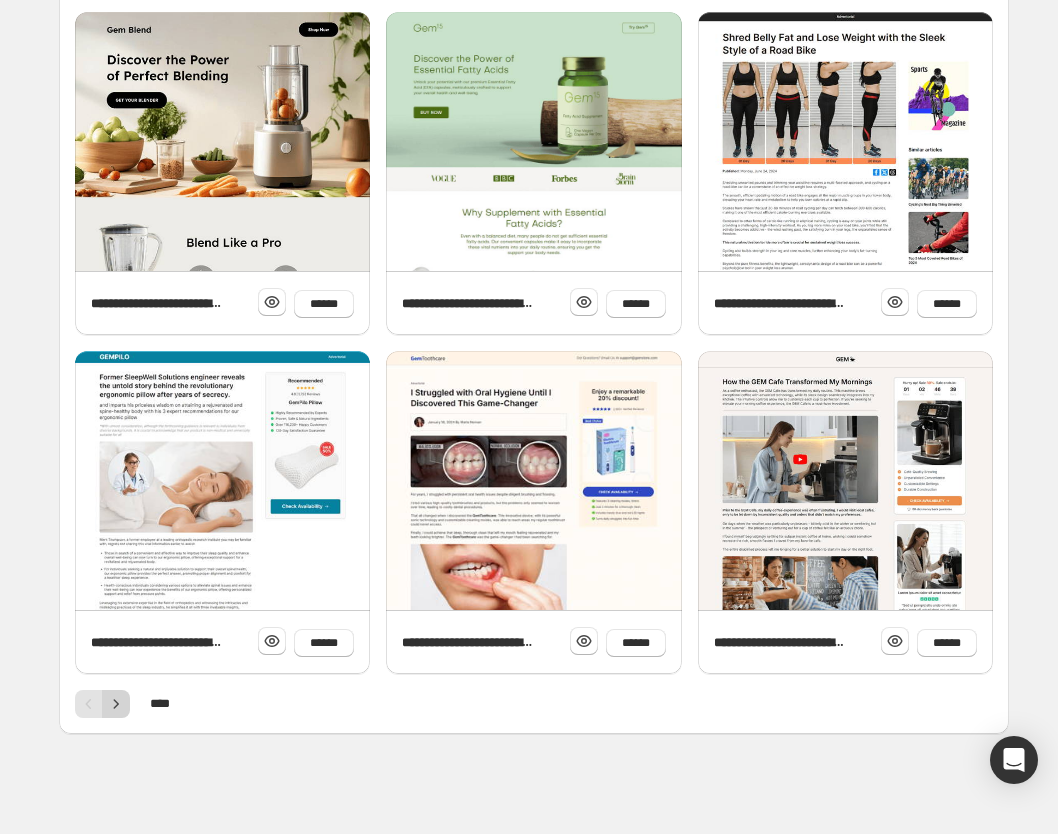 click at bounding box center [116, 704] 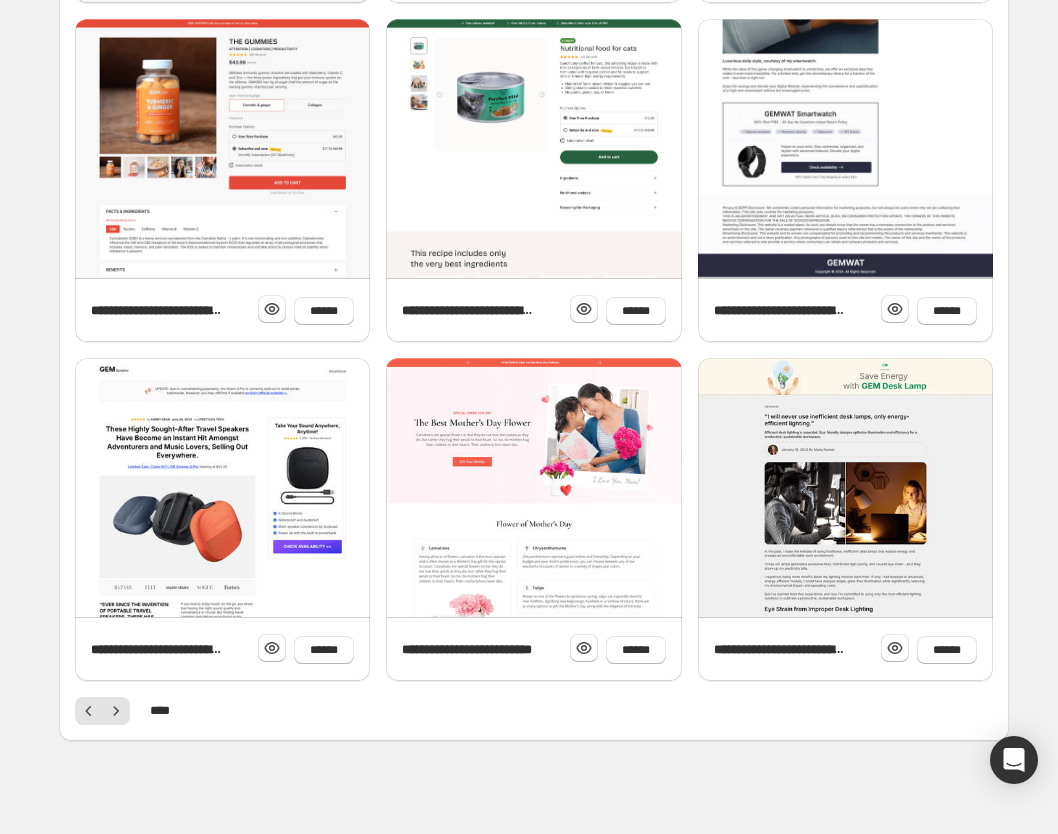 scroll, scrollTop: 600, scrollLeft: 0, axis: vertical 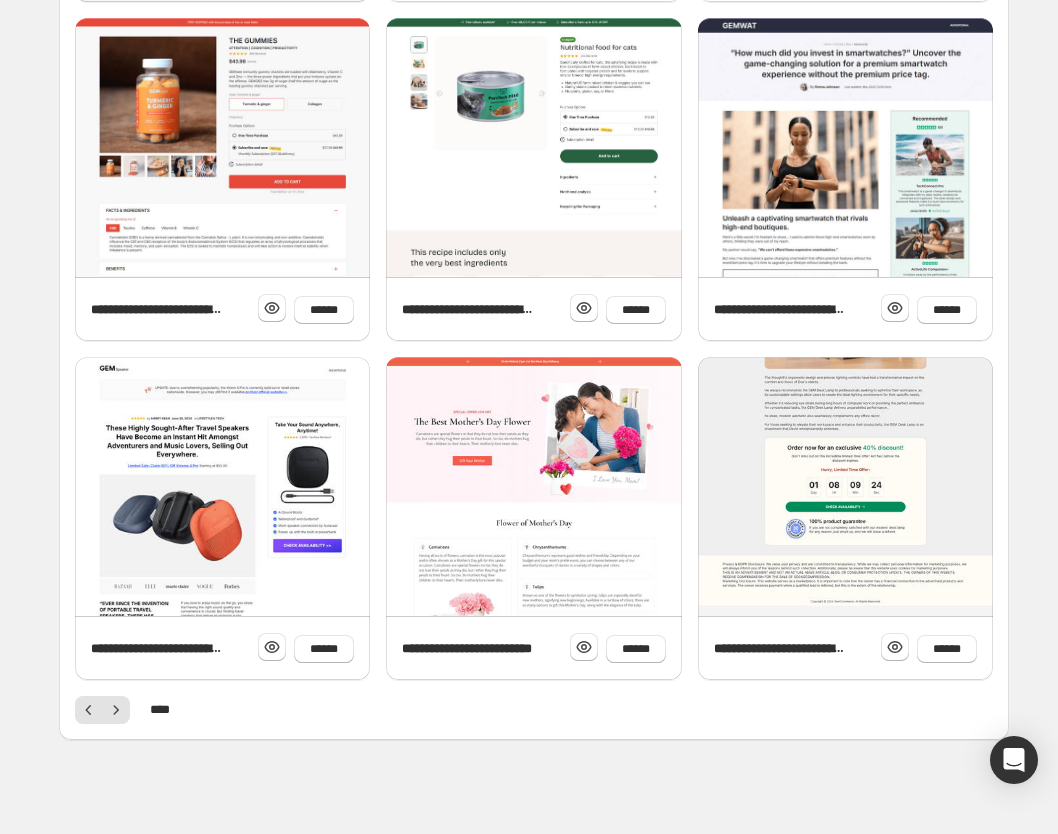 click at bounding box center (533, 193) 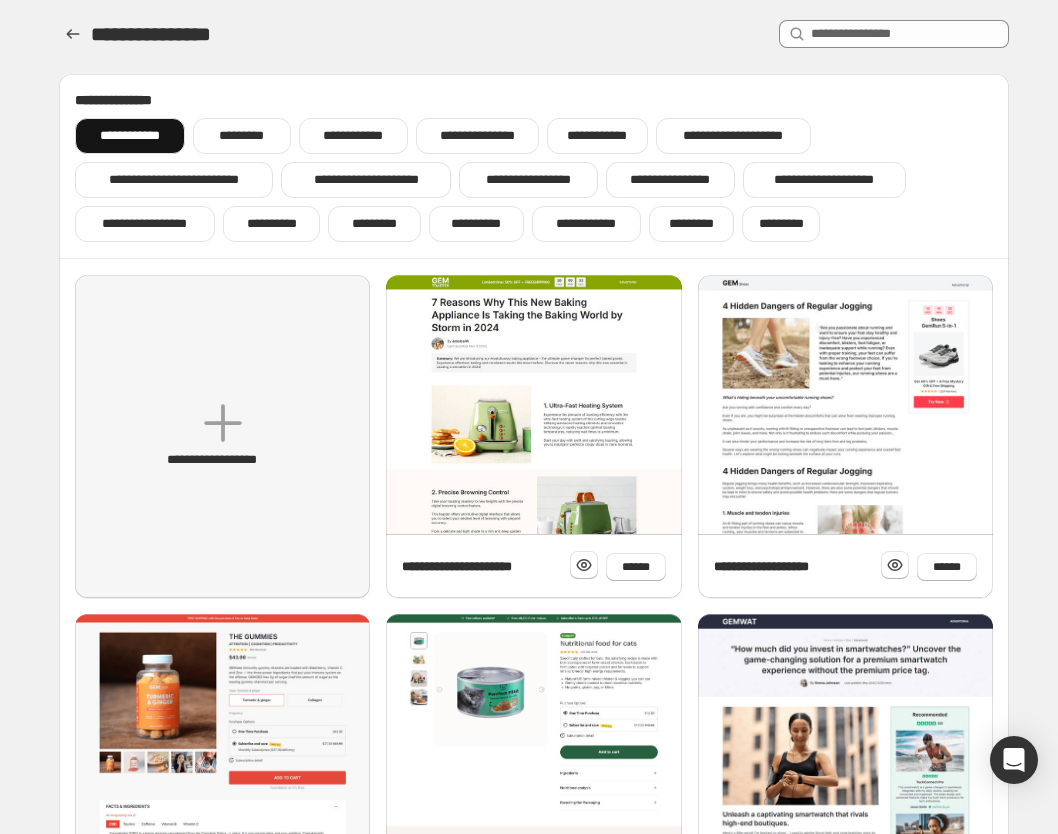 scroll, scrollTop: 0, scrollLeft: 0, axis: both 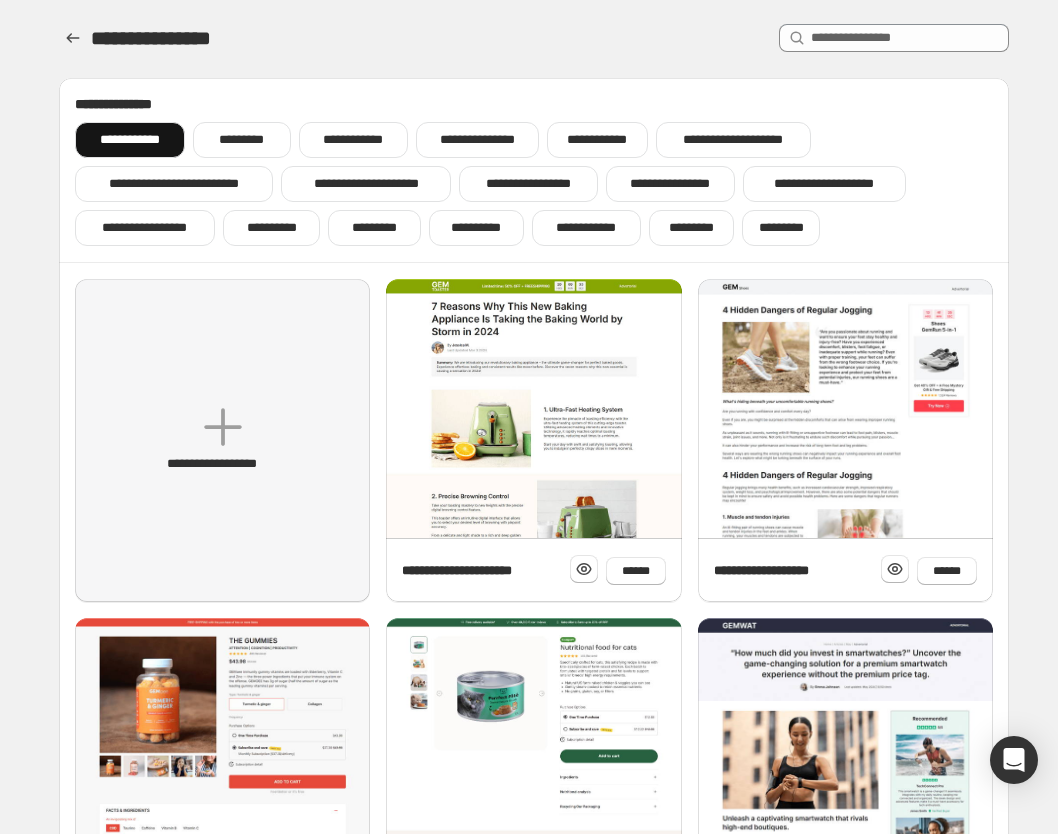 click on "**********" at bounding box center [534, 39] 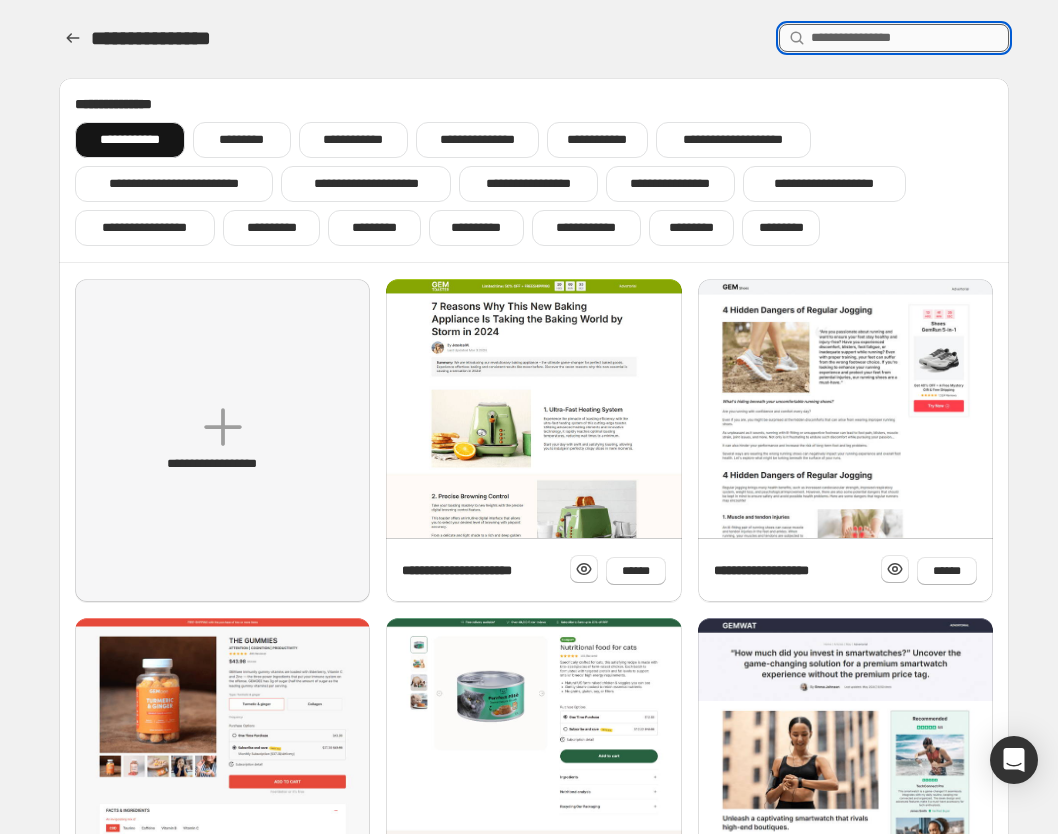 click at bounding box center (910, 38) 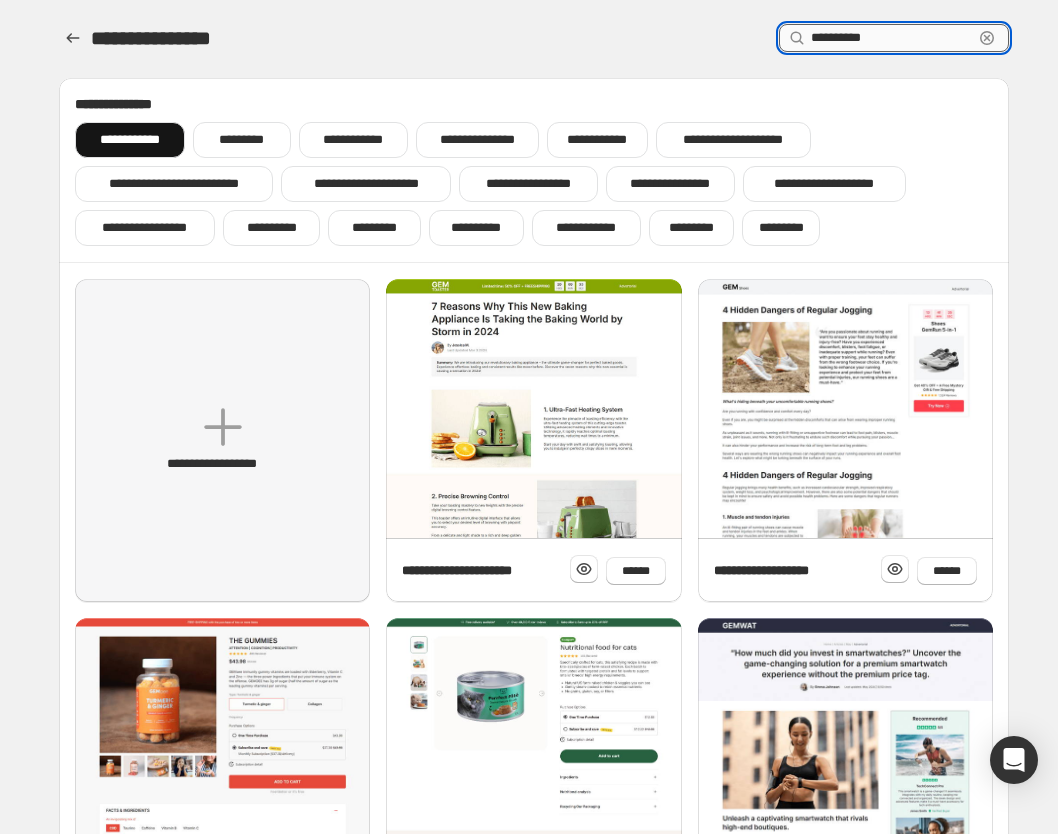 type on "**********" 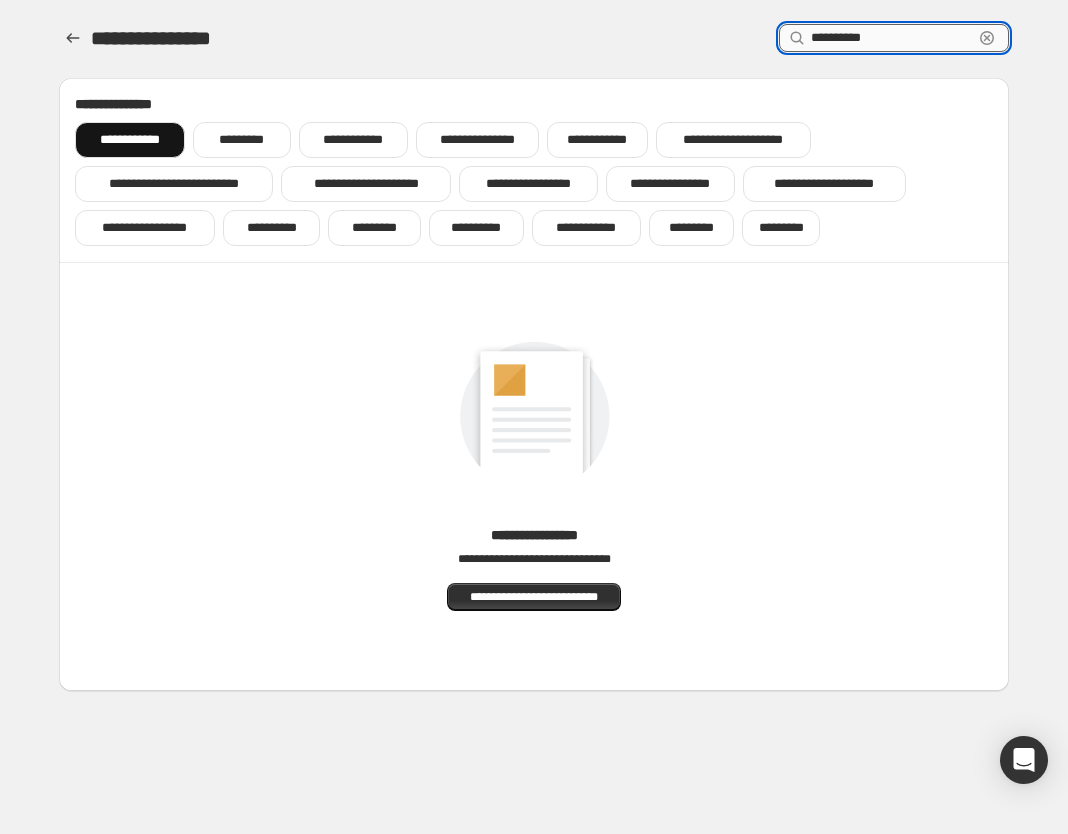 click on "**********" at bounding box center (892, 38) 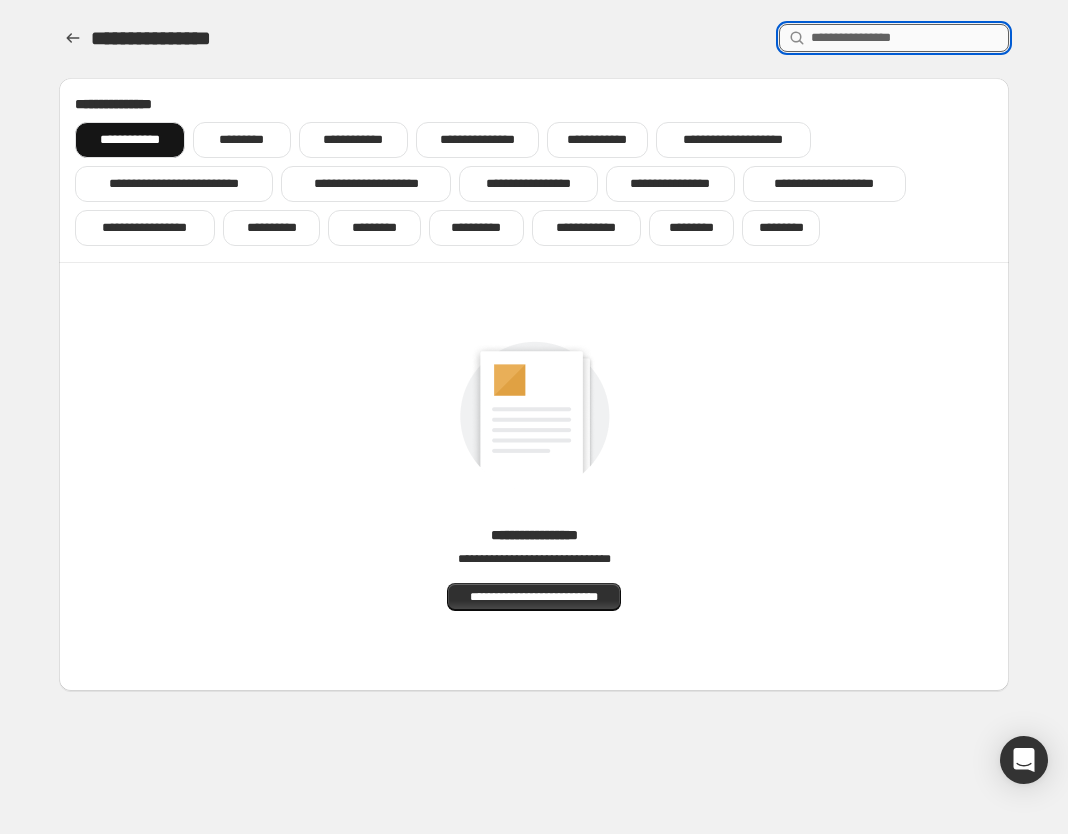 type 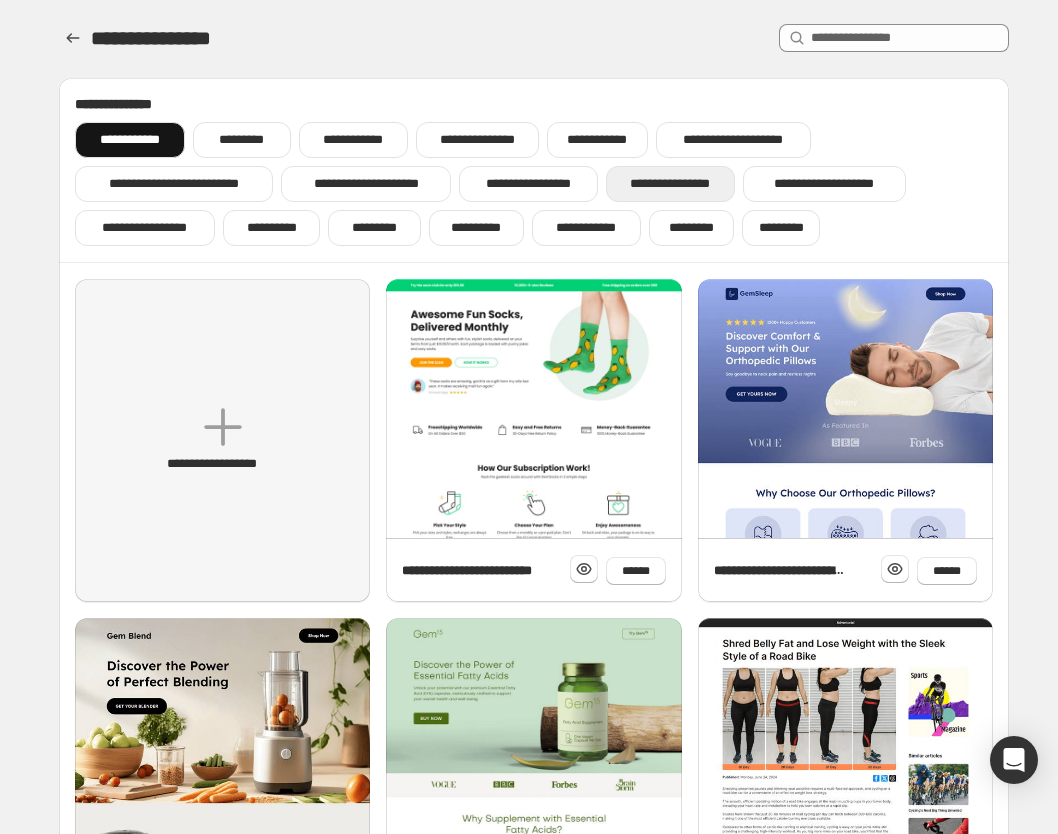 click on "**********" at bounding box center (670, 184) 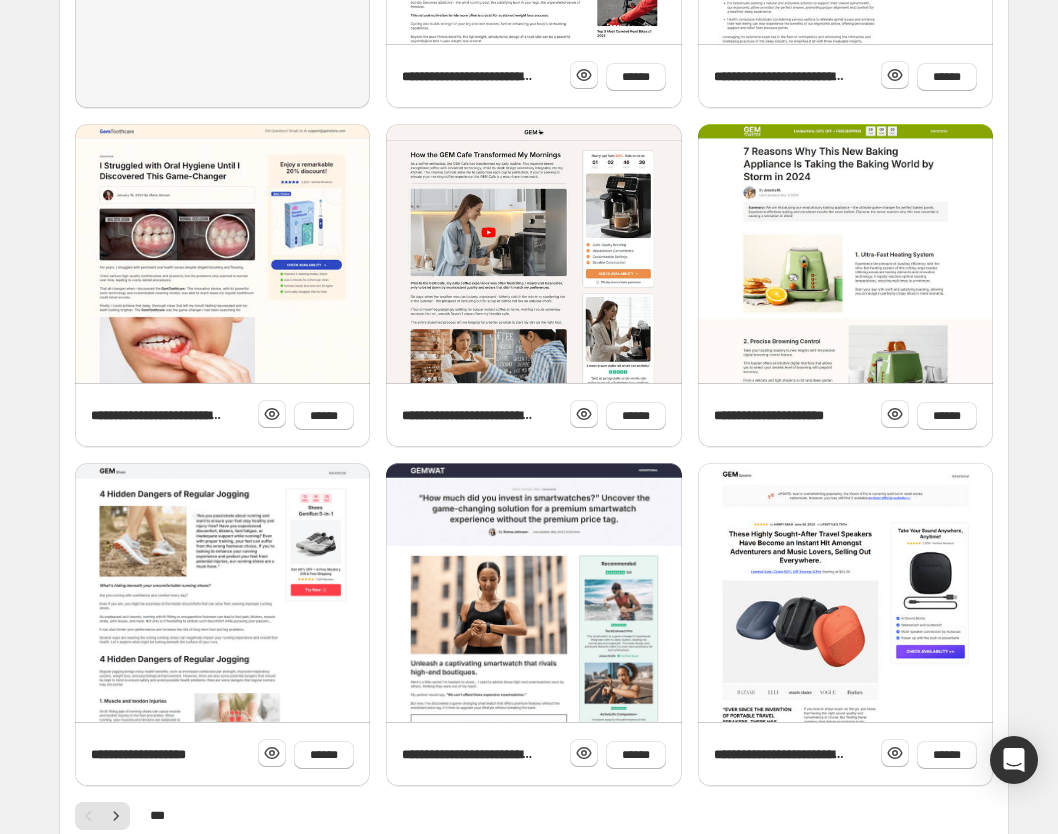 scroll, scrollTop: 606, scrollLeft: 0, axis: vertical 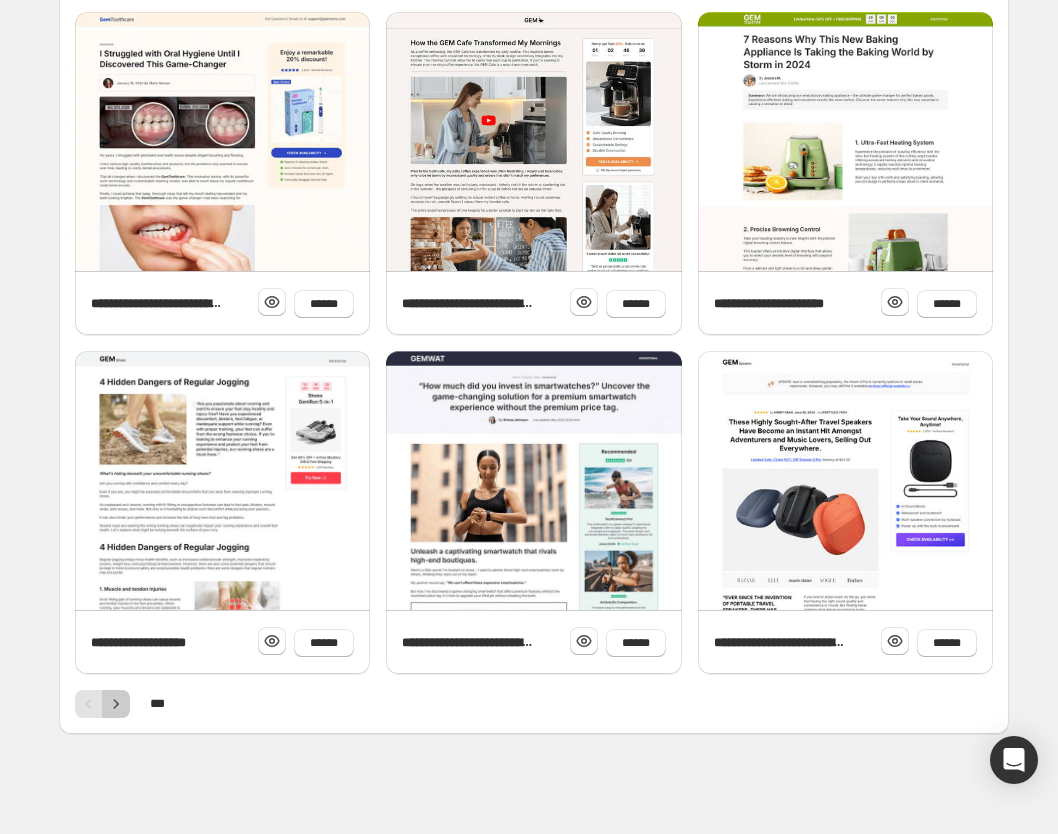 click at bounding box center [116, 704] 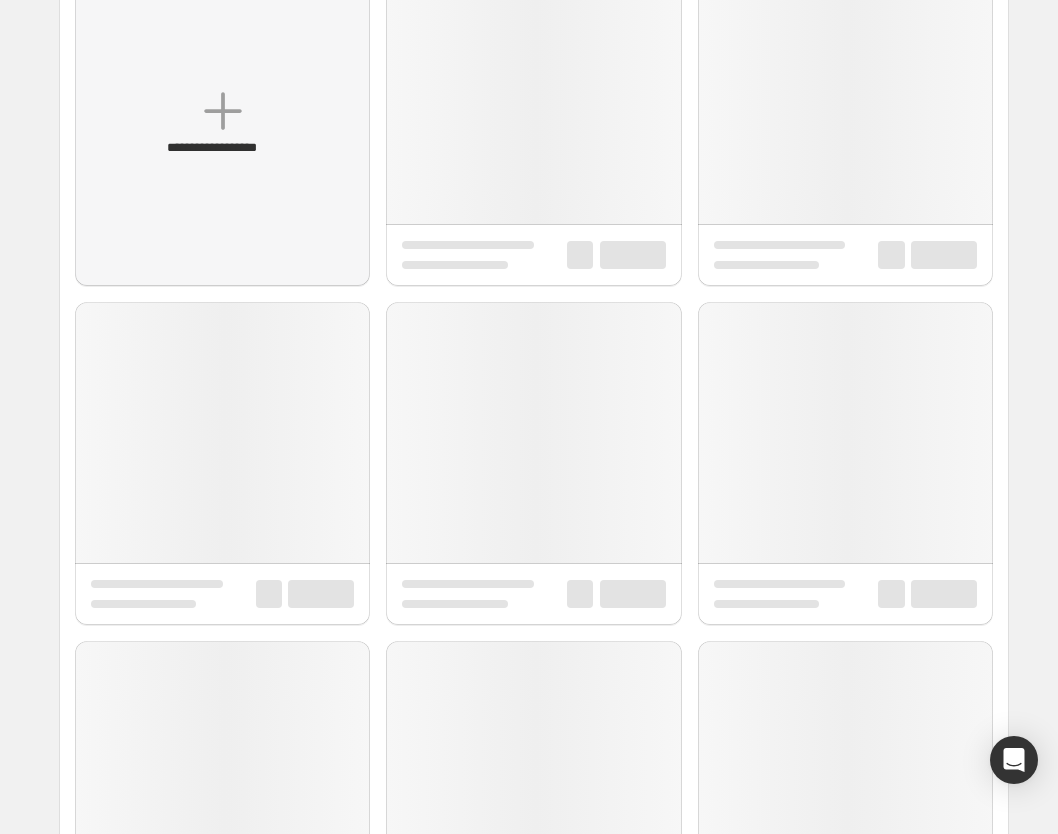 scroll, scrollTop: 0, scrollLeft: 0, axis: both 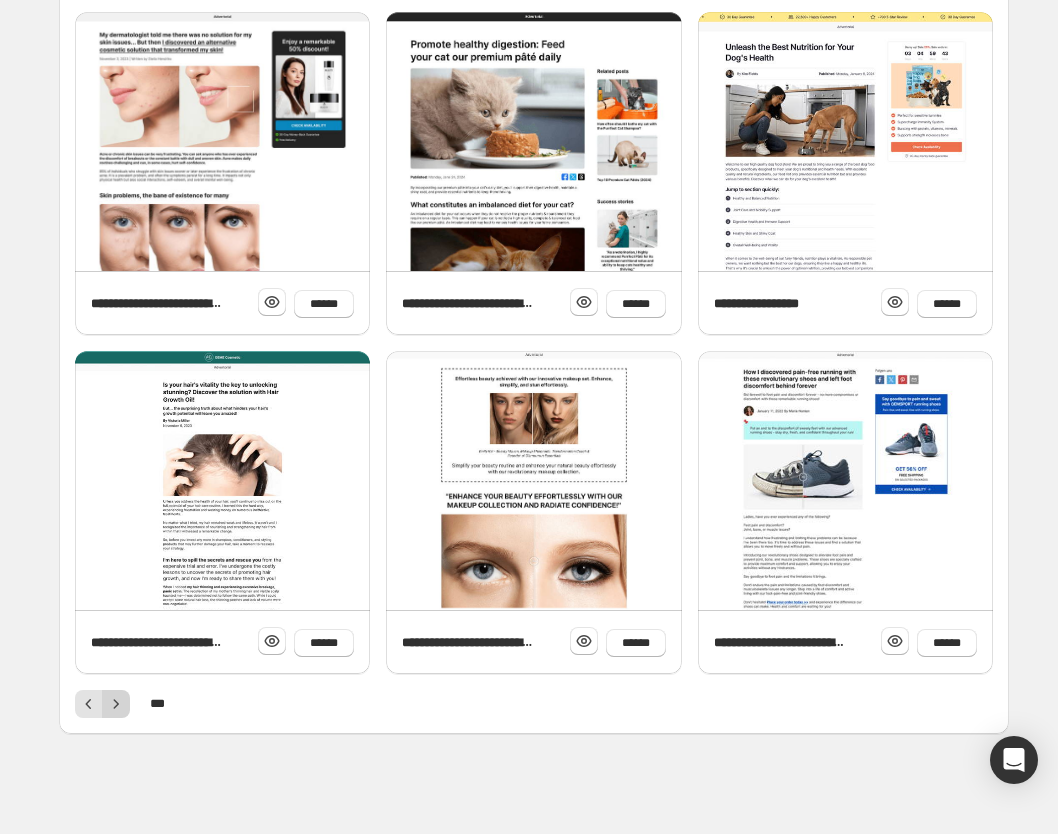 click at bounding box center [116, 704] 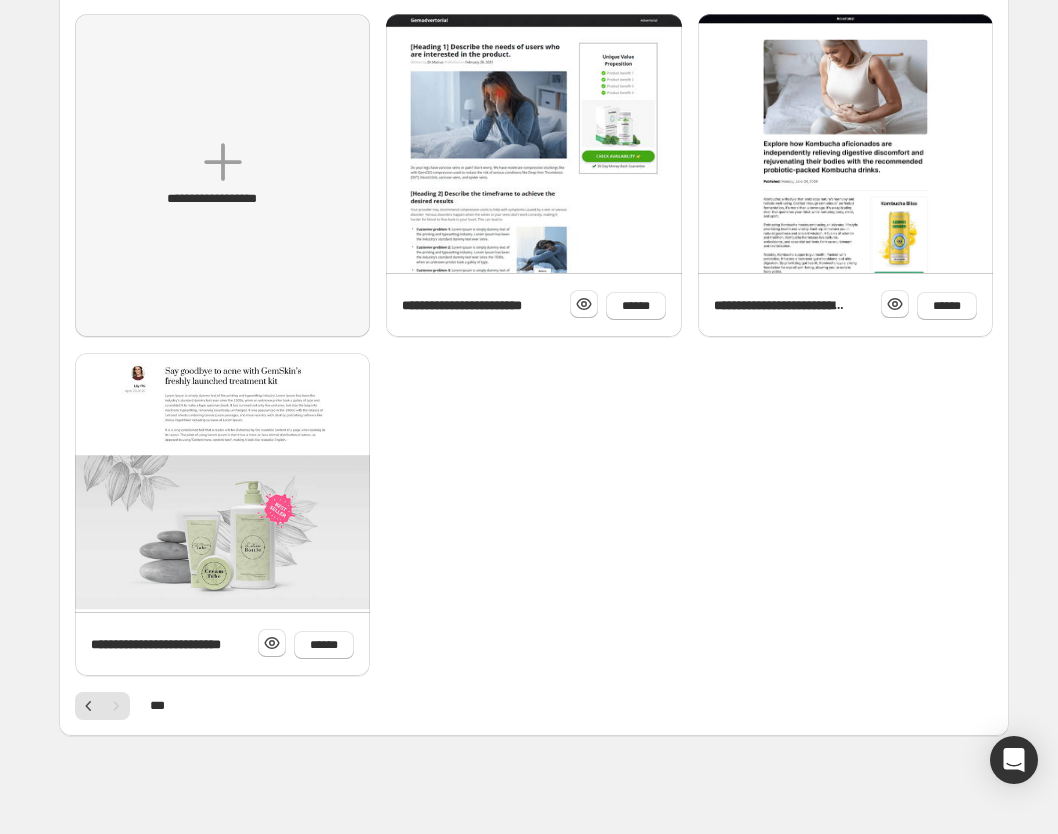 scroll, scrollTop: 267, scrollLeft: 0, axis: vertical 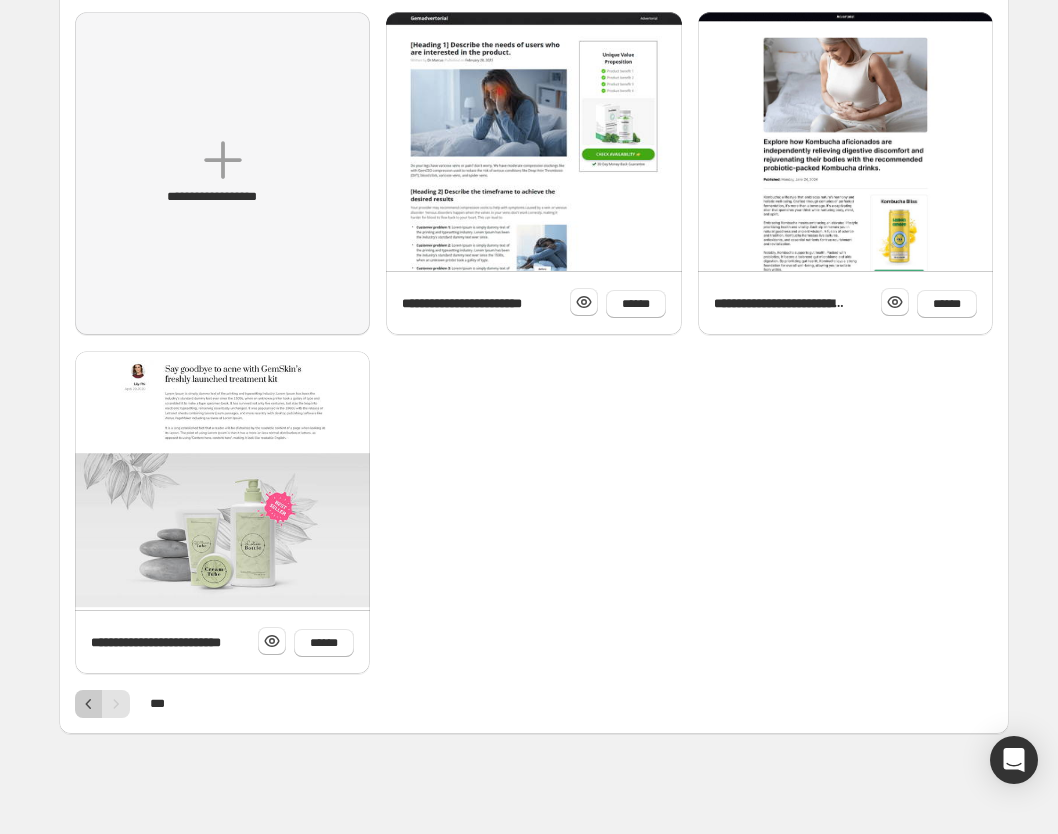 click at bounding box center [89, 704] 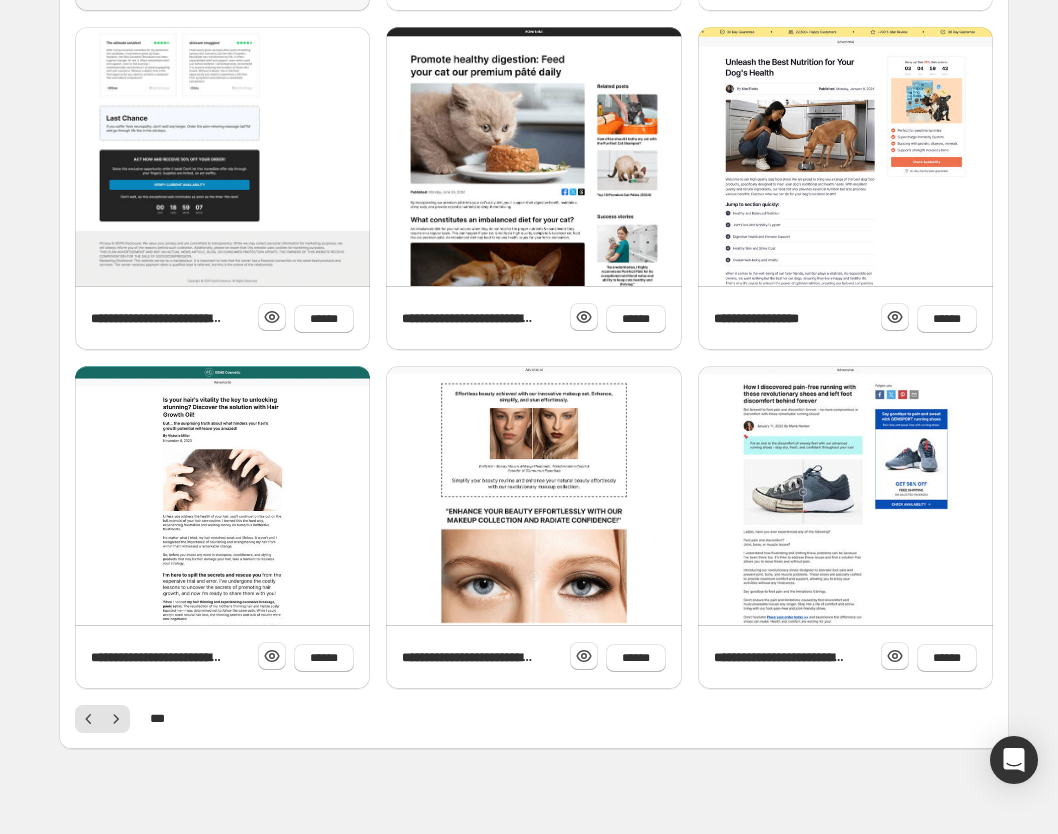 scroll, scrollTop: 606, scrollLeft: 0, axis: vertical 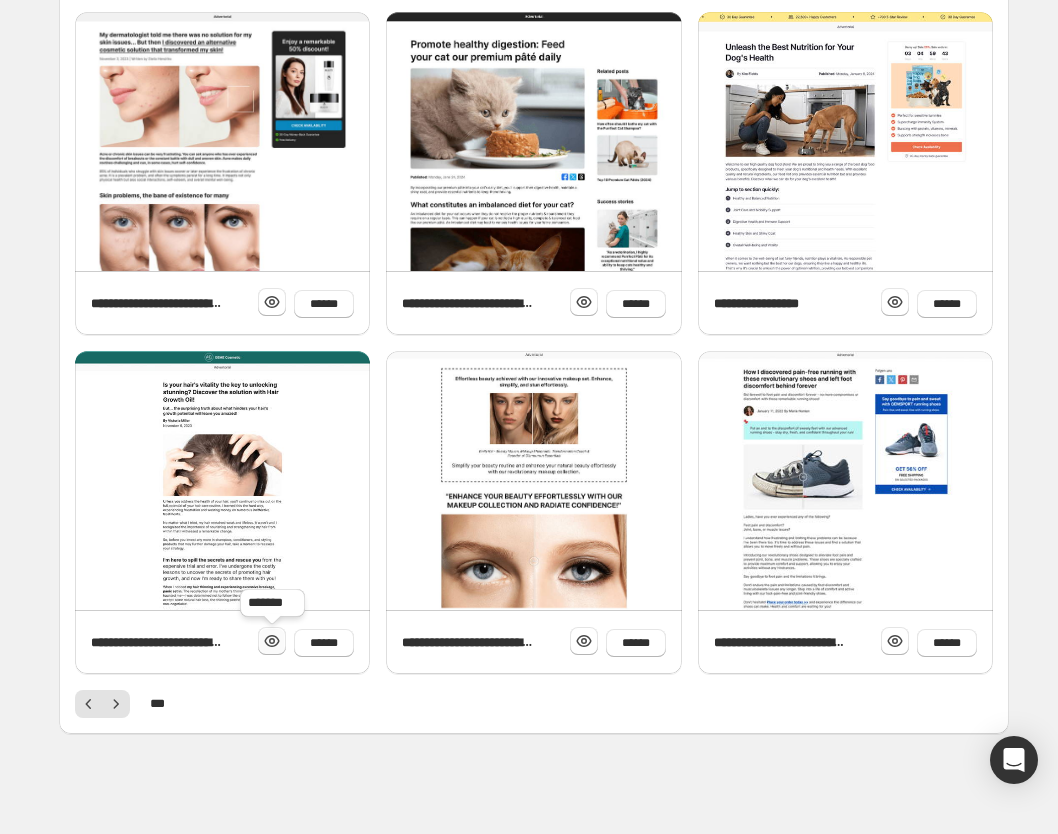click at bounding box center (272, 641) 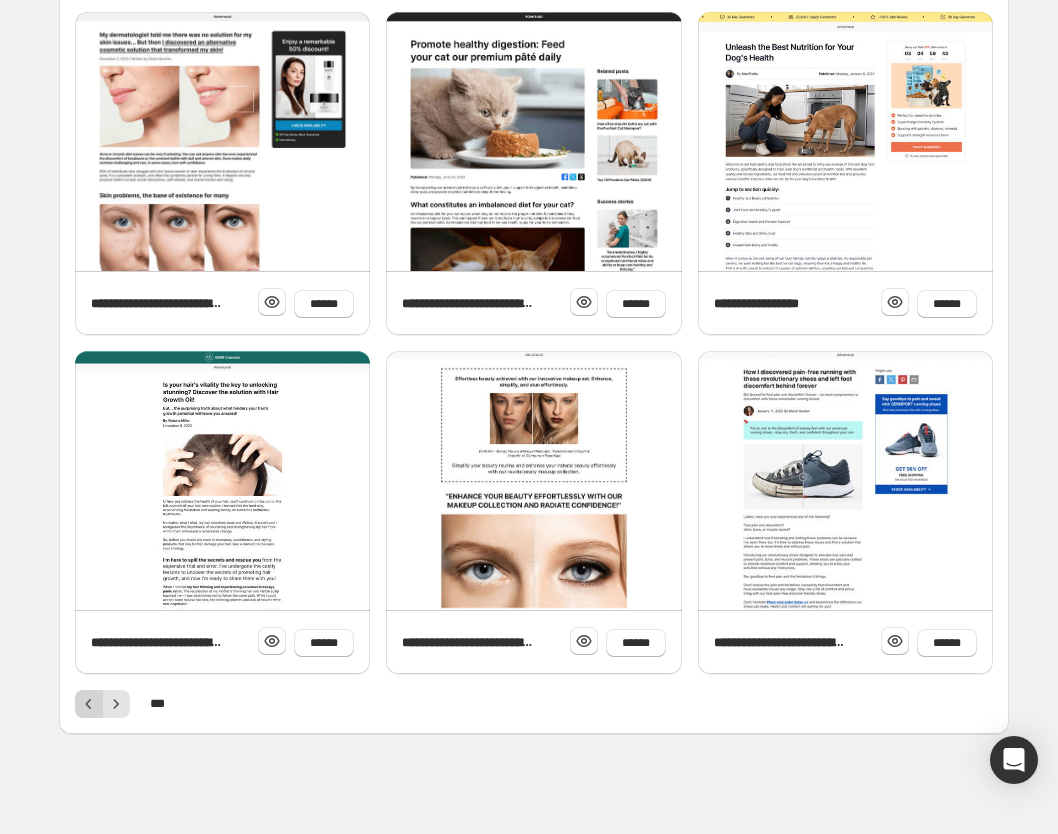 click at bounding box center (89, 704) 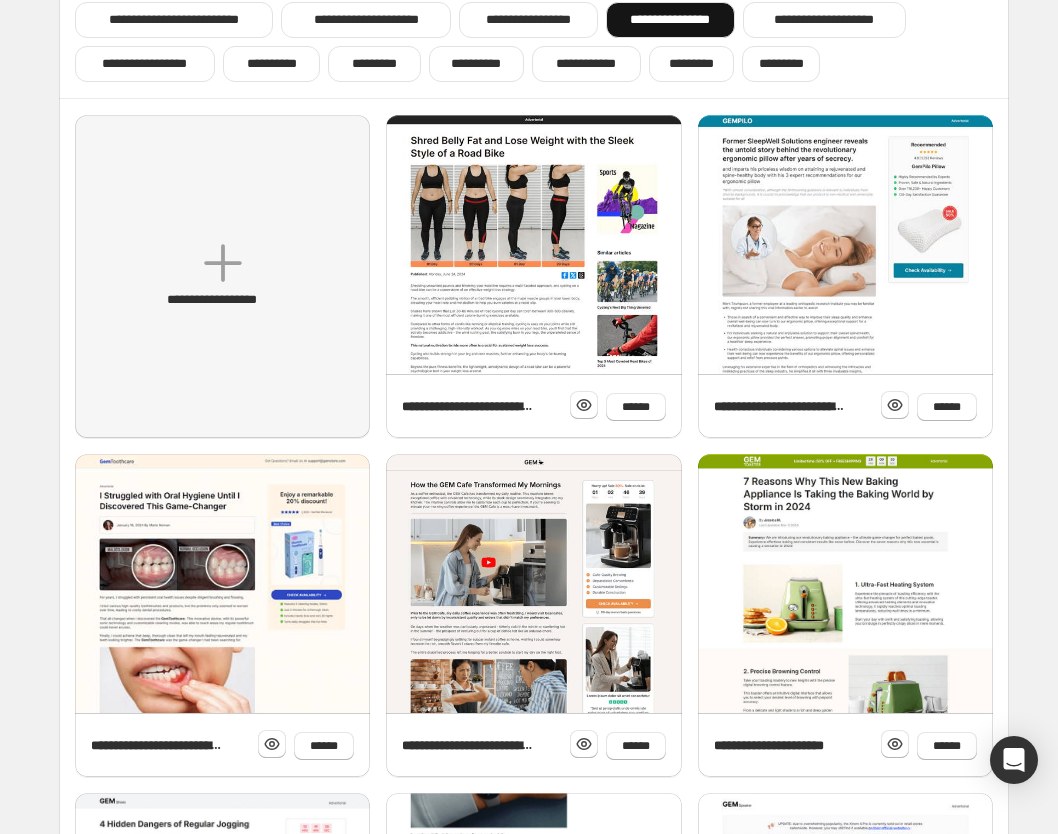 scroll, scrollTop: 139, scrollLeft: 0, axis: vertical 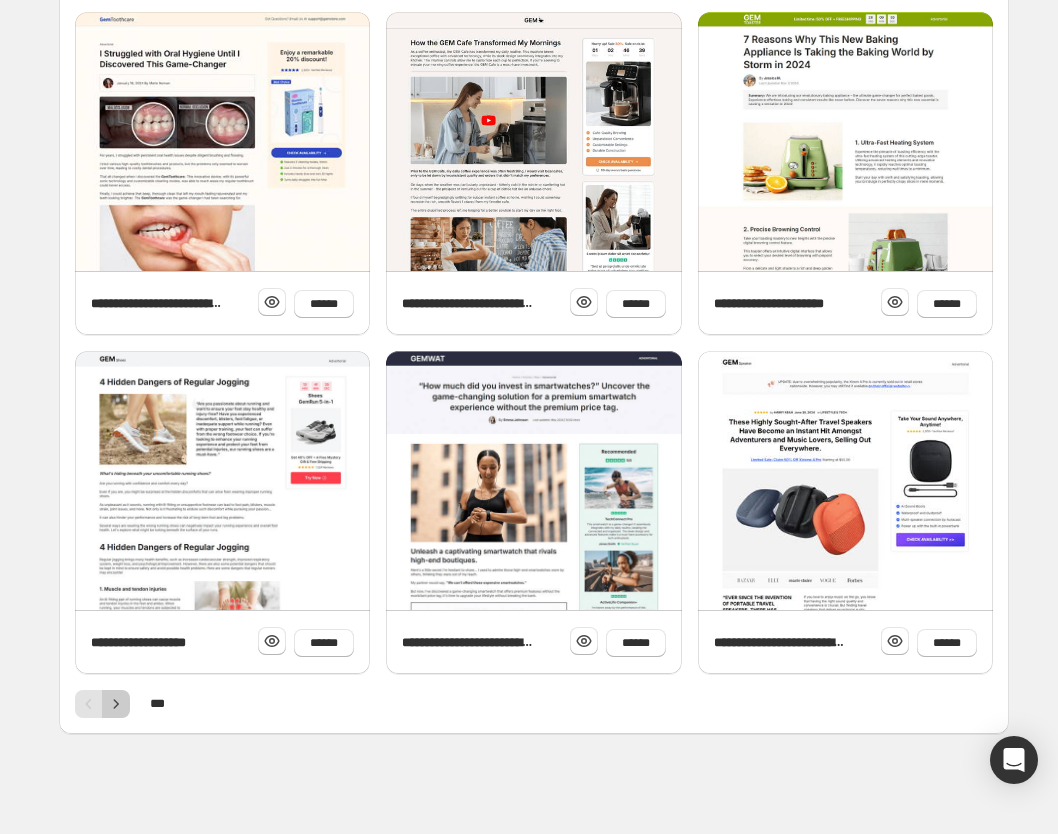 click at bounding box center [116, 704] 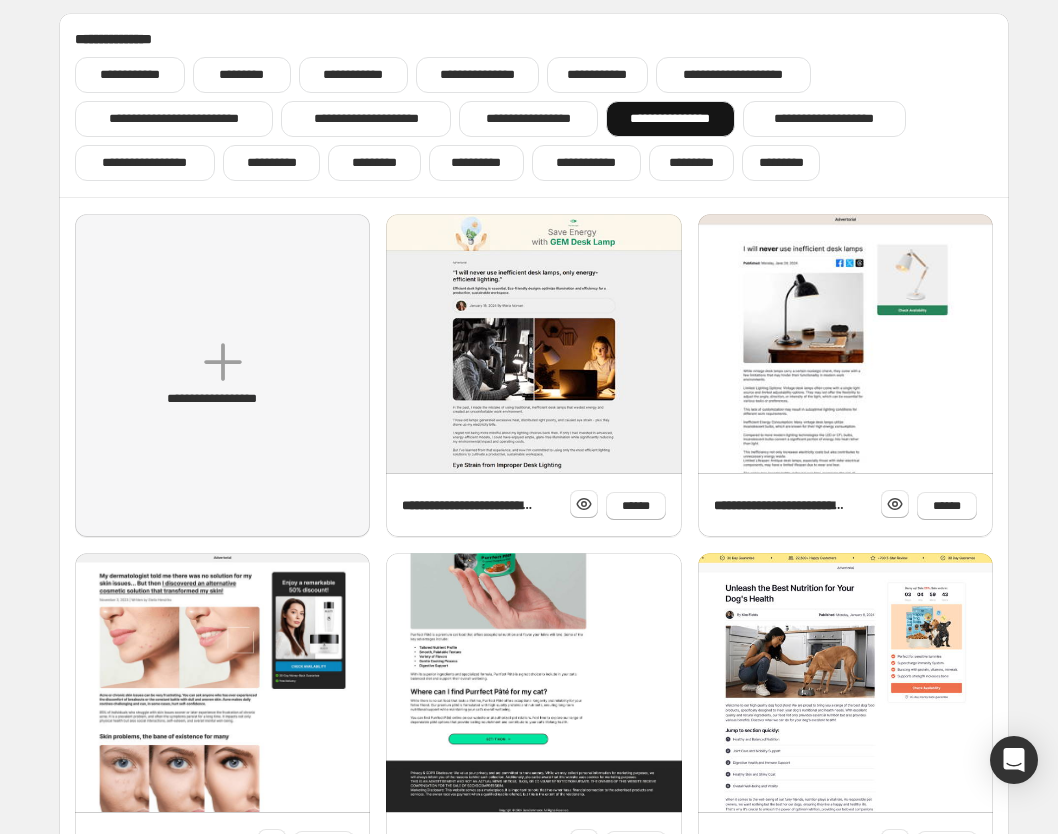 scroll, scrollTop: 0, scrollLeft: 0, axis: both 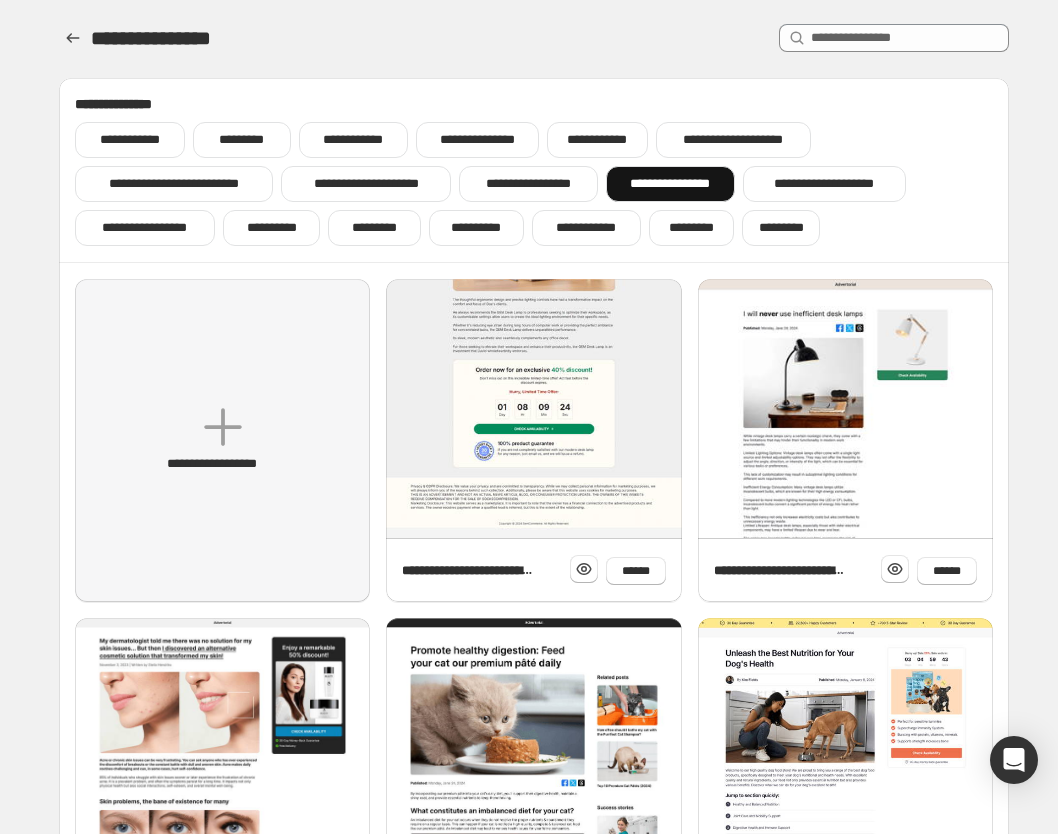 click at bounding box center [533, -432] 